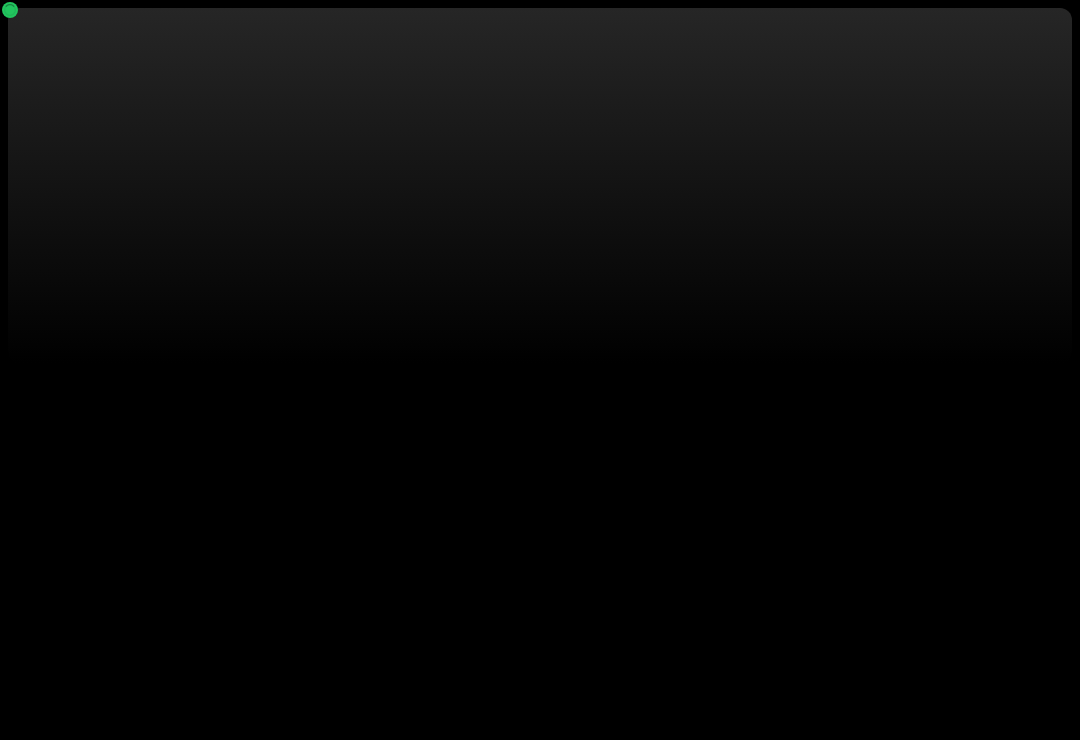 scroll, scrollTop: 0, scrollLeft: 0, axis: both 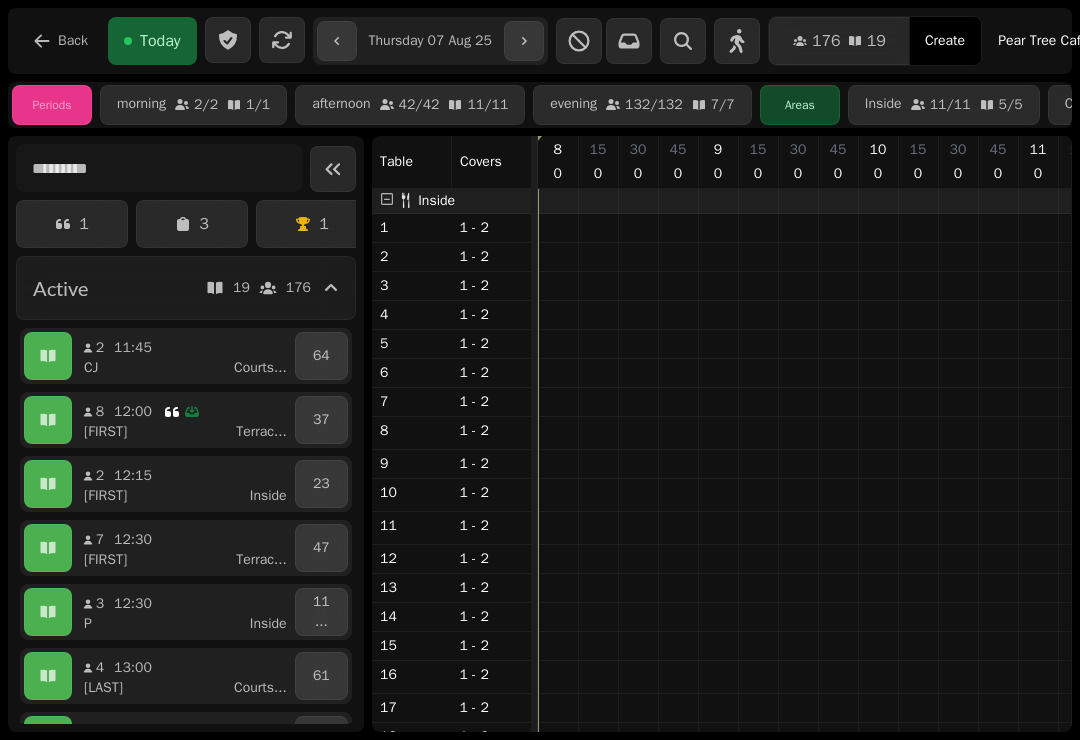 click on "Back" at bounding box center (60, 41) 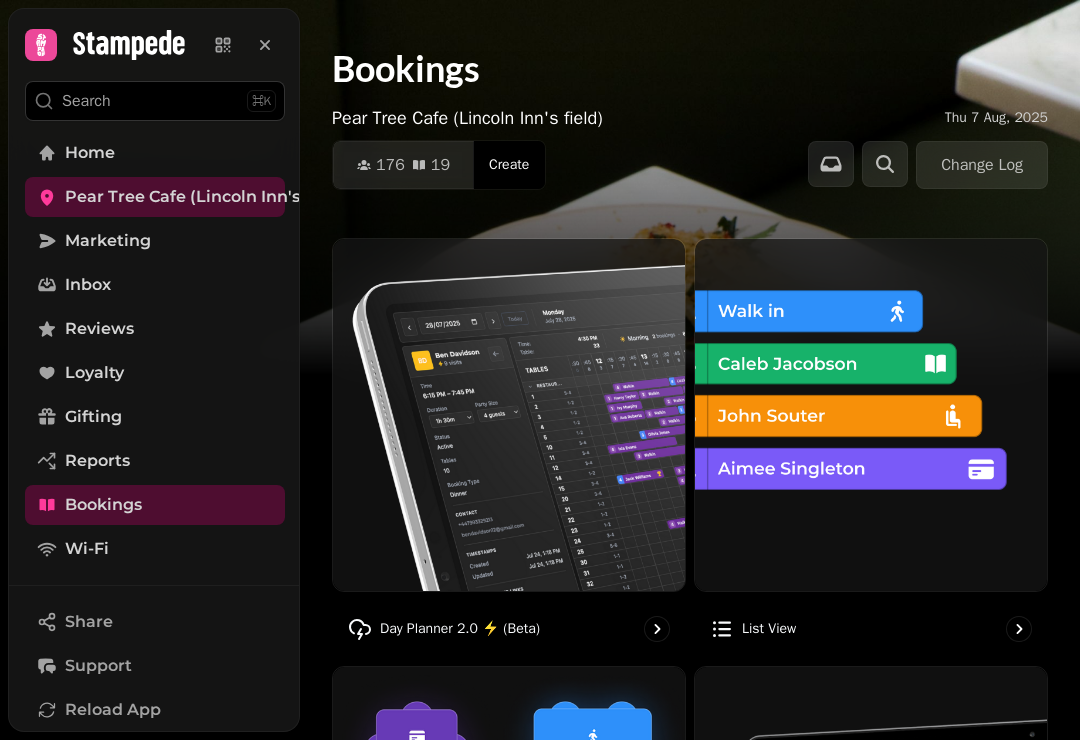 click at bounding box center [871, 415] 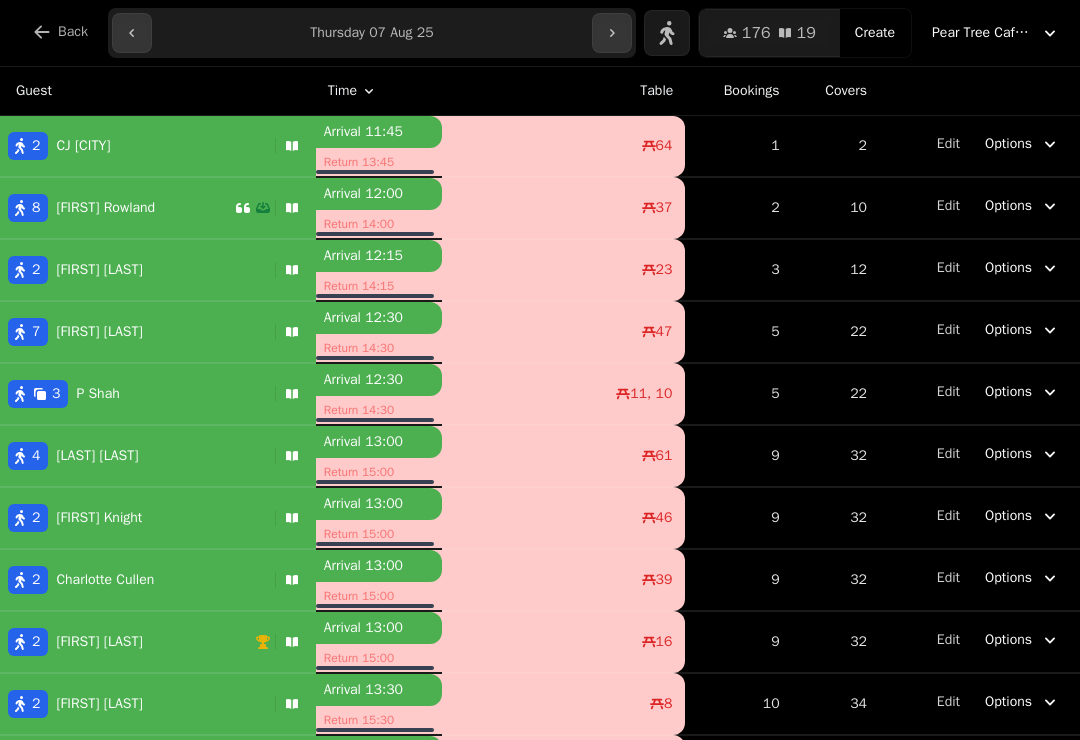 scroll, scrollTop: 0, scrollLeft: 0, axis: both 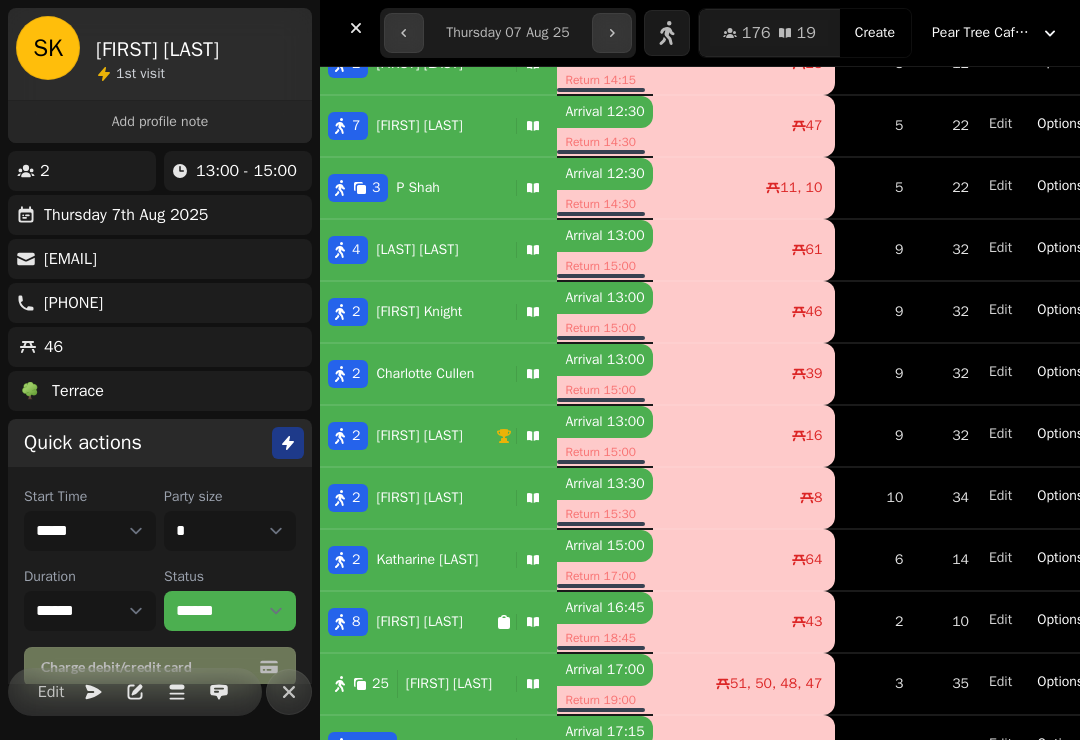 click on "[FIRST] [LAST]" at bounding box center [419, 436] 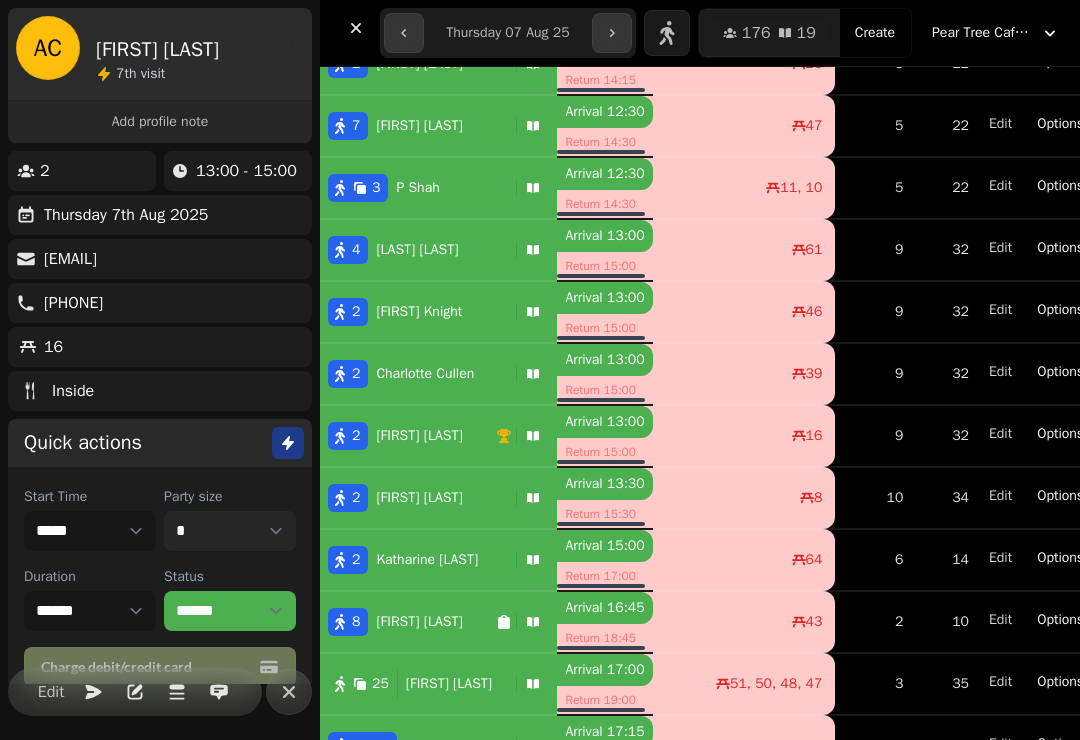 click on "* * * * * * * * * ** ** ** ** ** ** ** ** ** ** ** ** ** ** ** ** ** ** ** ** ** ** ** ** ** ** ** ** ** ** ** ** ** ** ** ** ** ** ** ** ** ** ** ** ** ** ** ** ** ** ** ** ** ** ** ** ** ** ** ** ** ** ** ** ** ** ** ** ** ** ** ** ** ** ** ** ** ** ** ** ** ** ** ** ** ** ** ** ** ** *** *** *** *** *** *** *** *** *** *** *** *** *** *** *** *** *** *** *** *** *** *** *** *** *** *** *** *** *** *** *** *** *** *** *** *** *** *** *** *** *** *** *** *** *** *** *** *** *** *** *** *** *** *** *** *** *** *** *** *** *** *** *** *** *** *** *** *** *** *** *** *** *** *** *** *** *** *** *** *** *** *** *** *** *** *** *** *** *** *** *** *** *** *** *** *** *** *** *** *** *** *** *** *** *** *** *** *** *** *** *** *** *** *** *** *** *** *** *** *** *** *** *** *** *** *** *** *** *** *** *** *** *** *** *** *** *** *** *** *** *** *** *** *** *** *** *** *** *** *** ***" at bounding box center [230, 531] 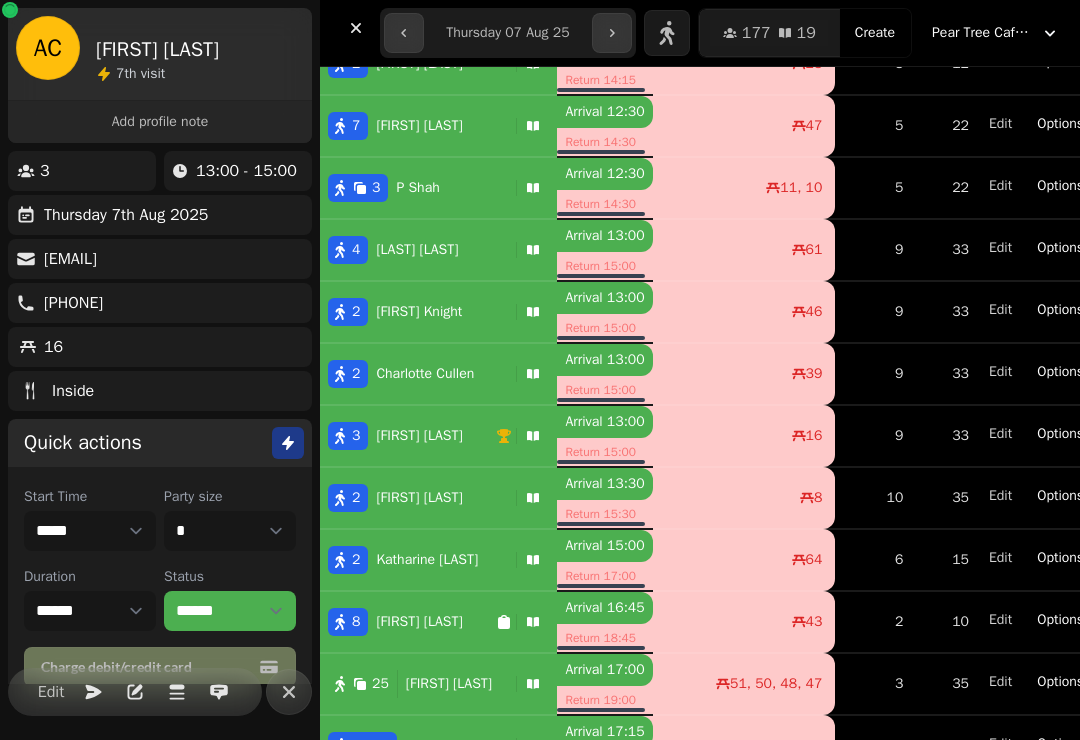 click on "[NUMBER] [FIRST] [LAST]" at bounding box center (408, 436) 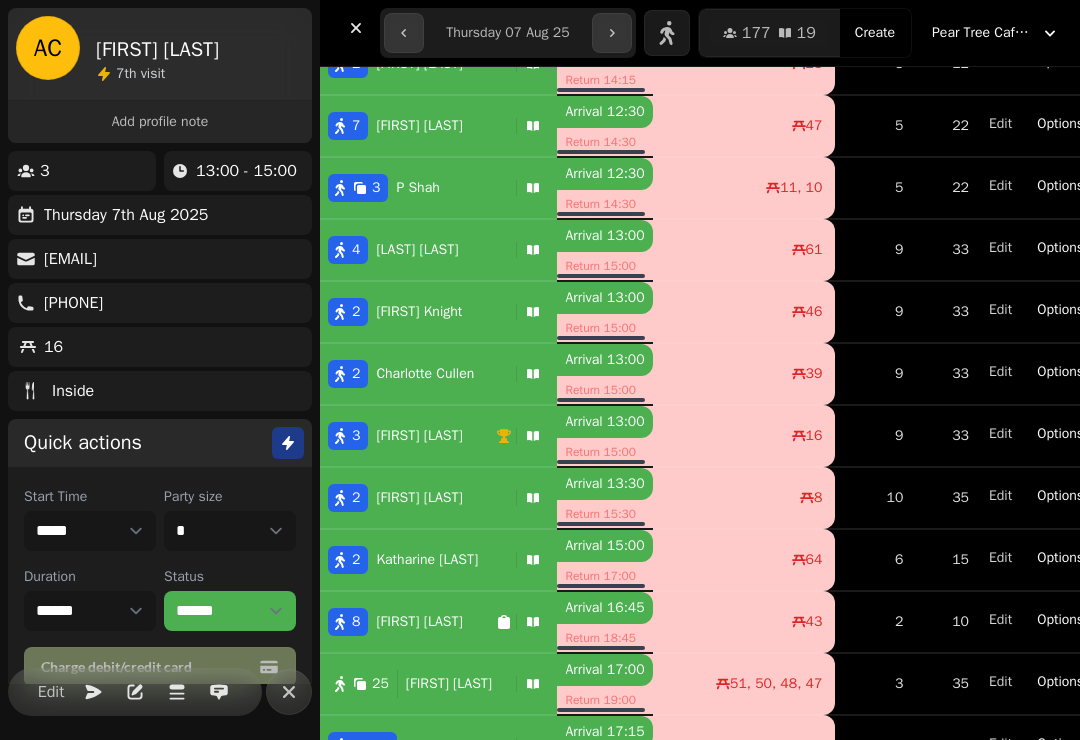 click on "Arrival   13:00" at bounding box center (604, 422) 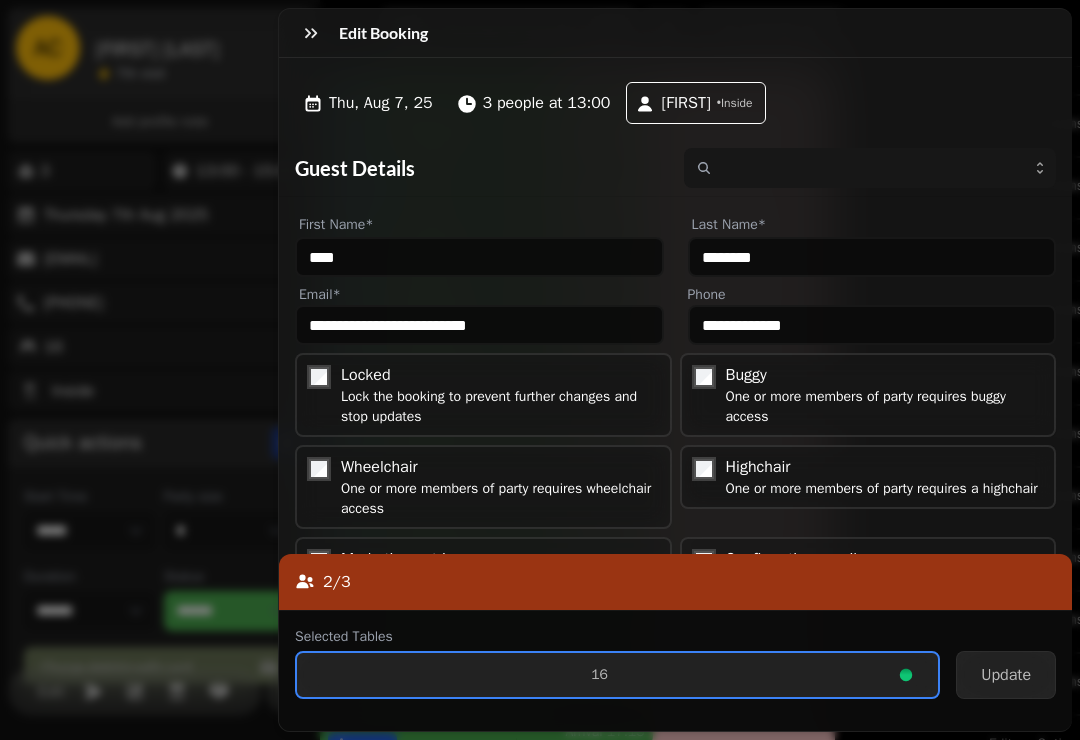 click on "16" at bounding box center (599, 675) 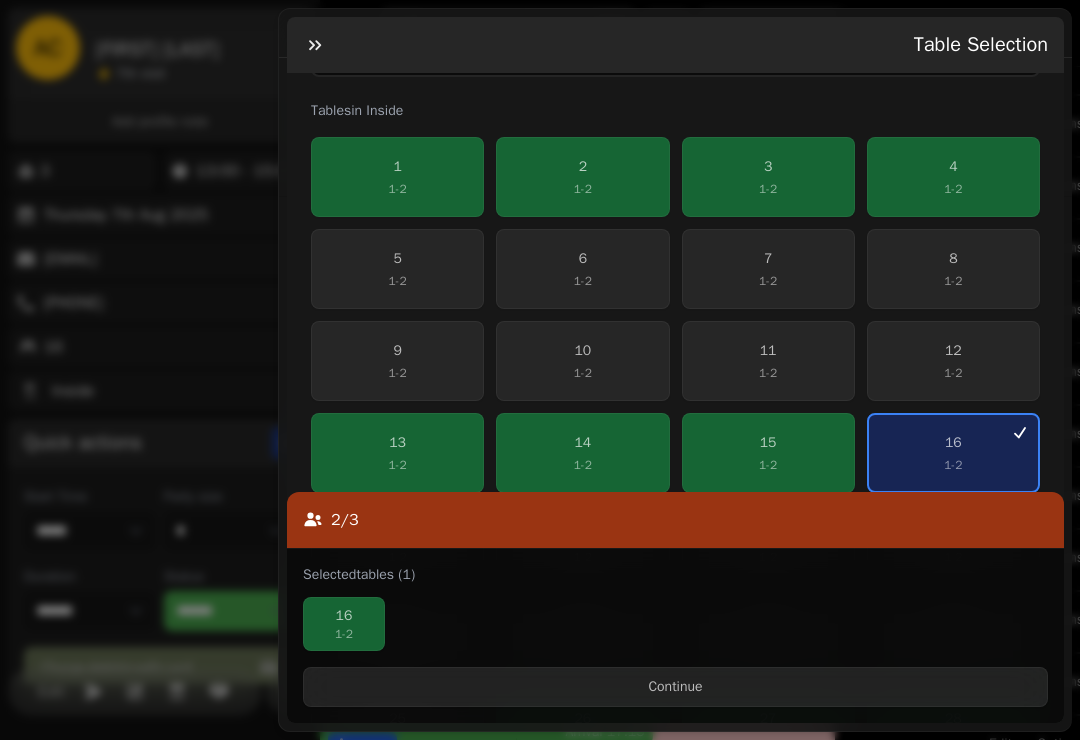 scroll, scrollTop: 437, scrollLeft: 0, axis: vertical 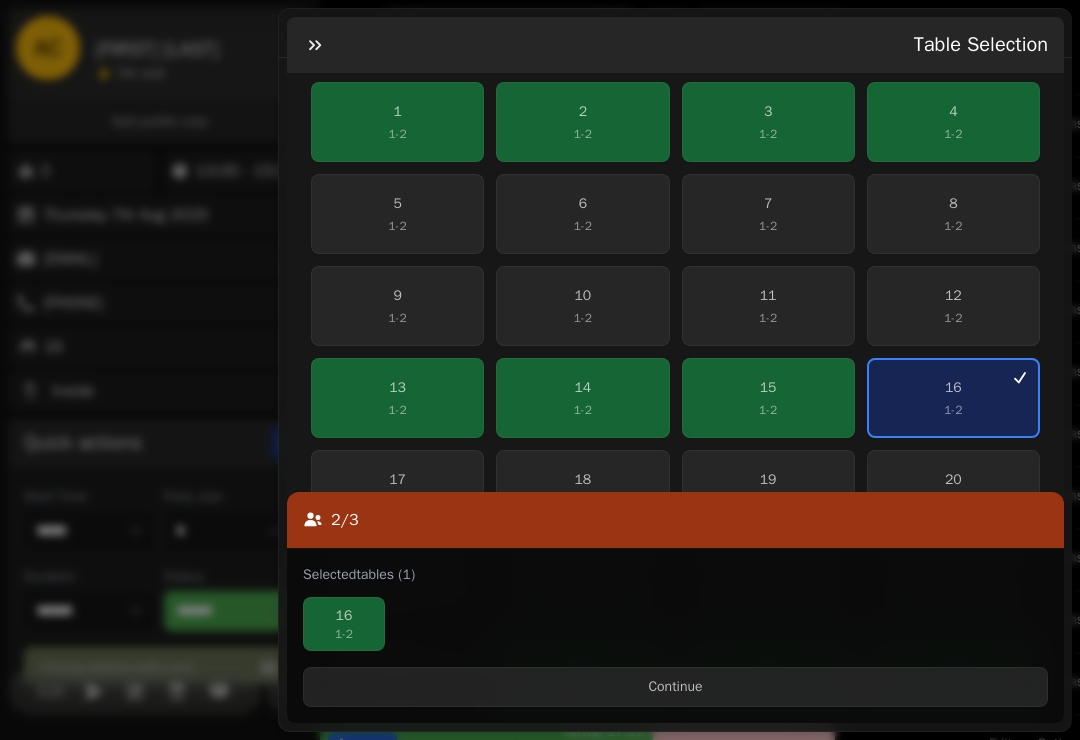click on "16" at bounding box center (953, 388) 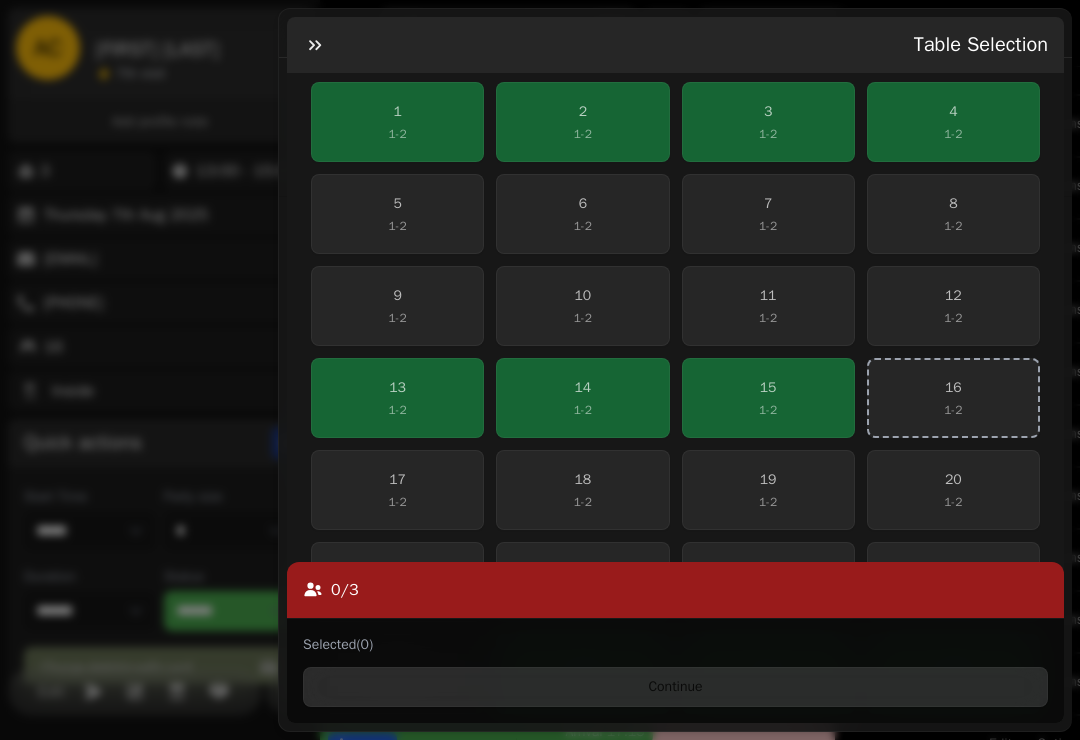 click on "3" at bounding box center [768, 112] 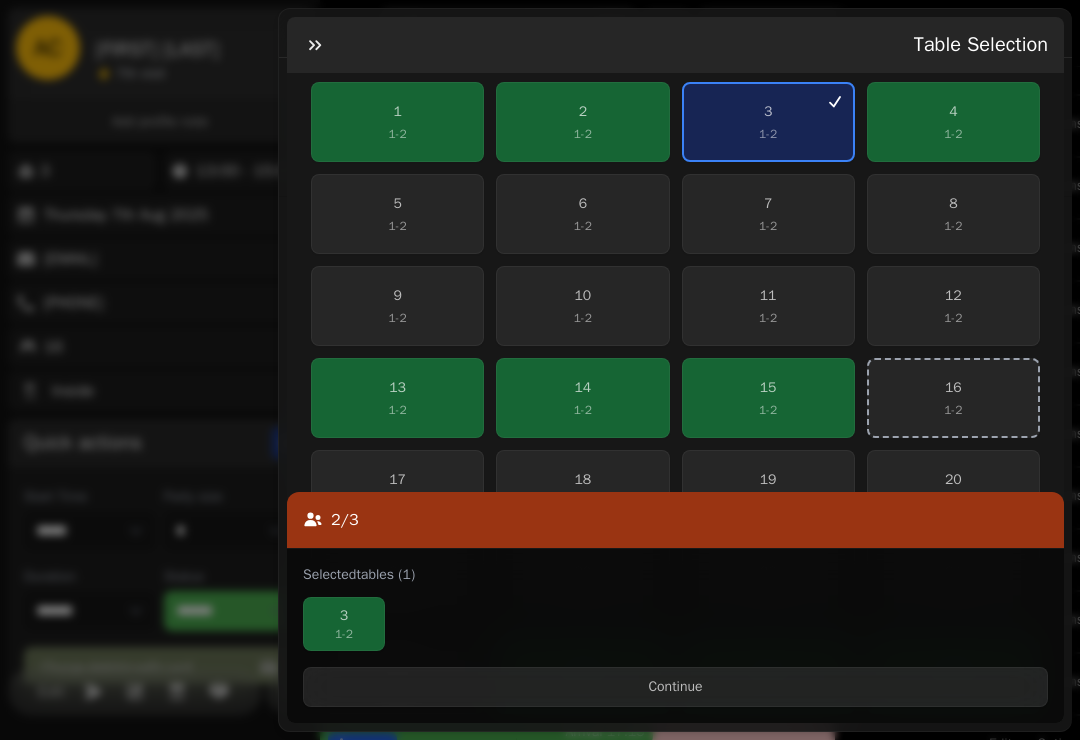 click on "4 1  -  2" at bounding box center (953, 122) 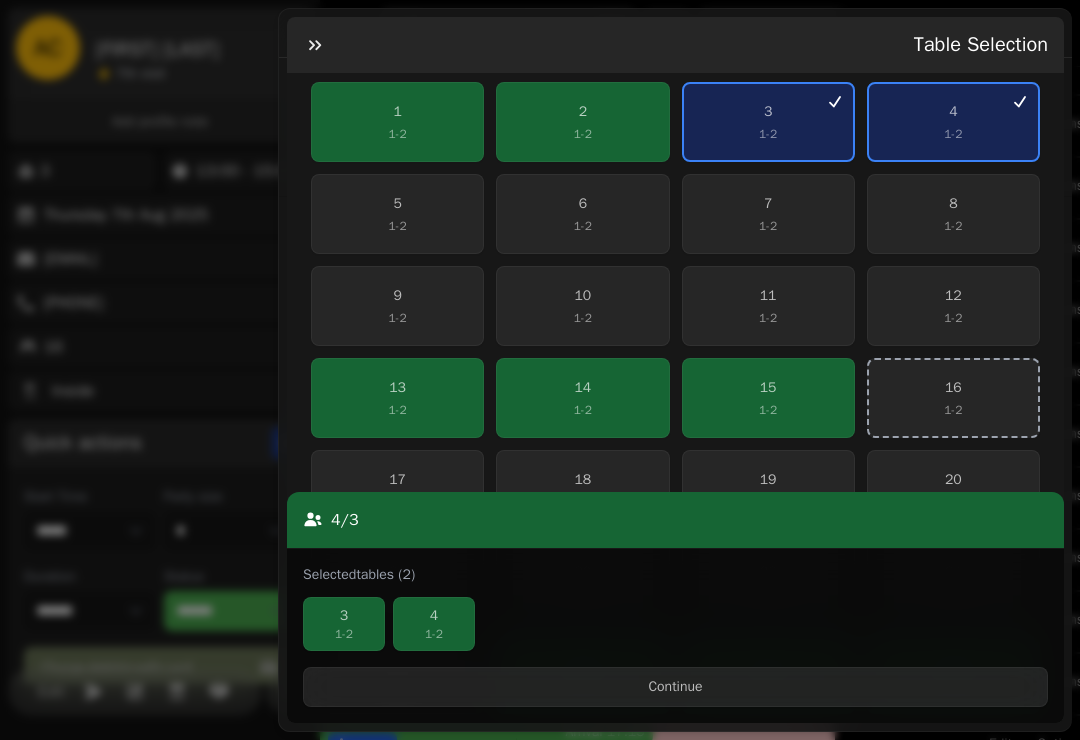 click on "Continue" at bounding box center [675, 687] 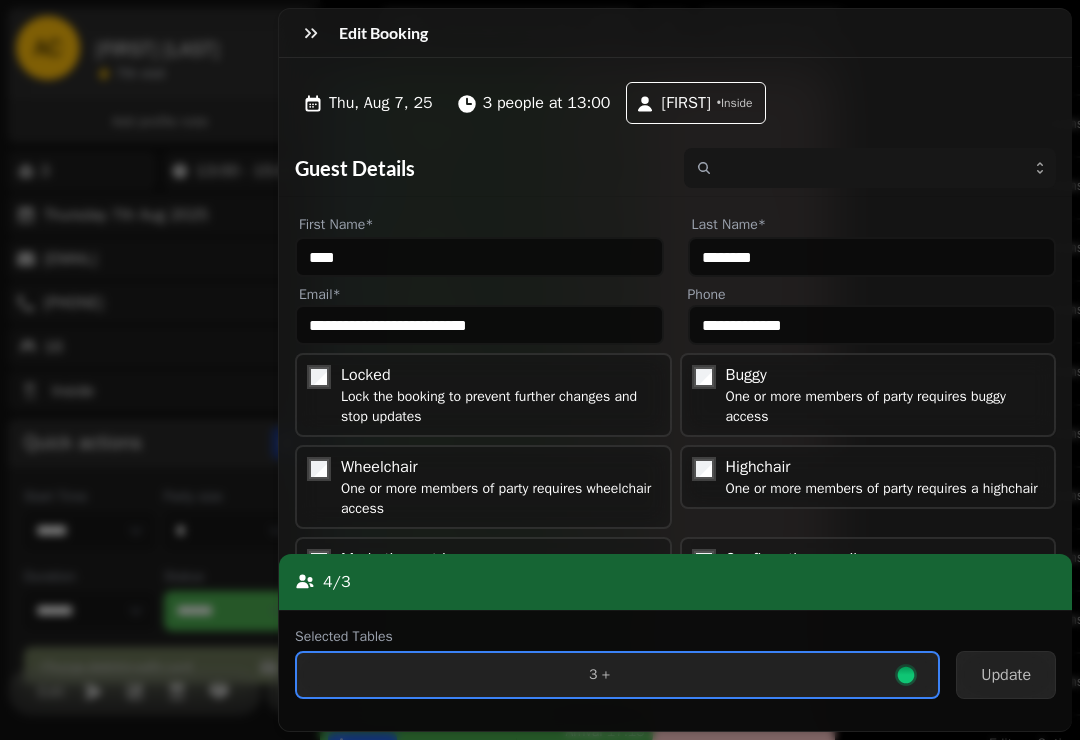 click on "Update" at bounding box center (1006, 675) 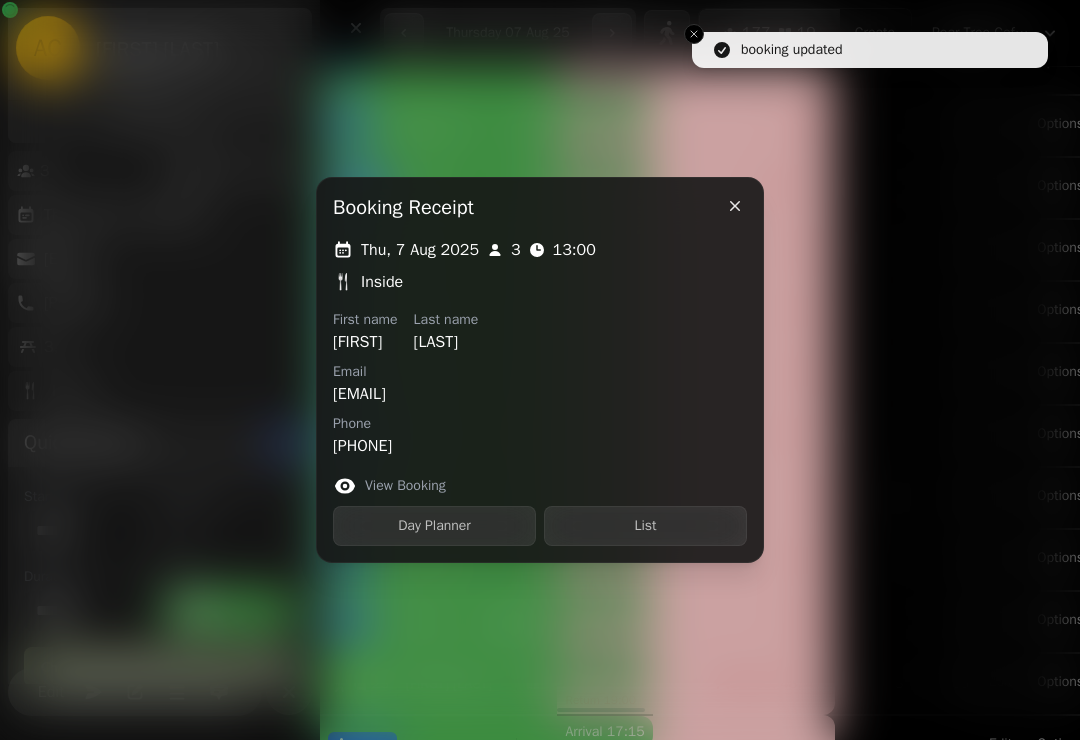 click at bounding box center [540, 370] 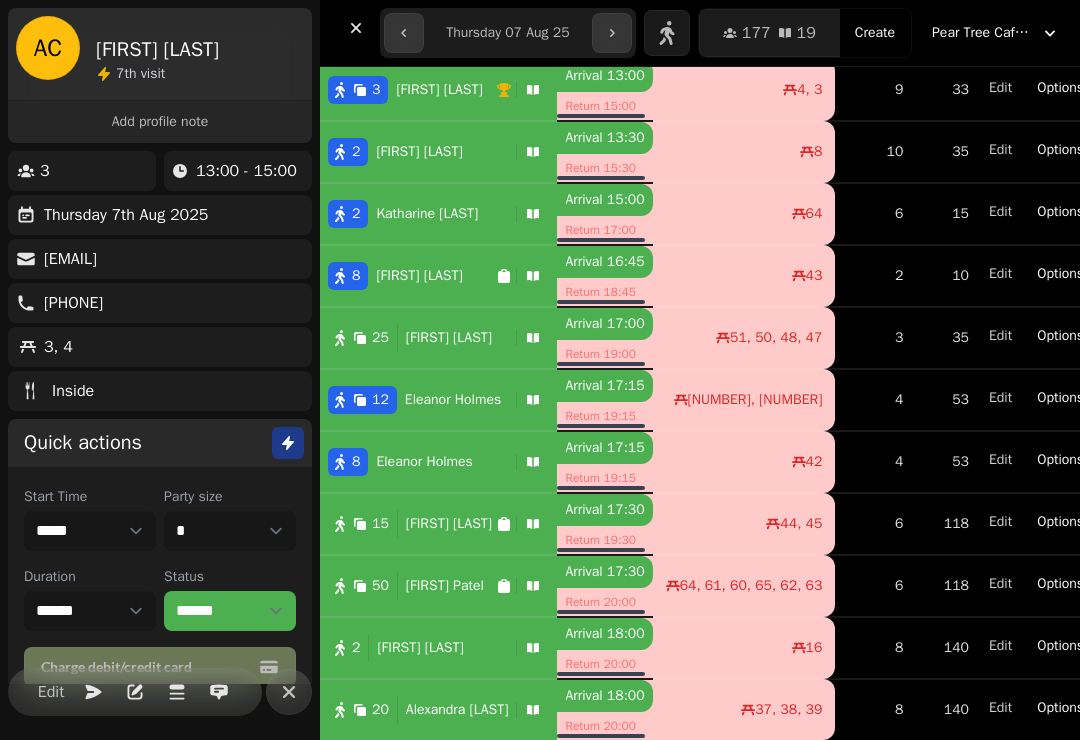 scroll, scrollTop: 552, scrollLeft: 0, axis: vertical 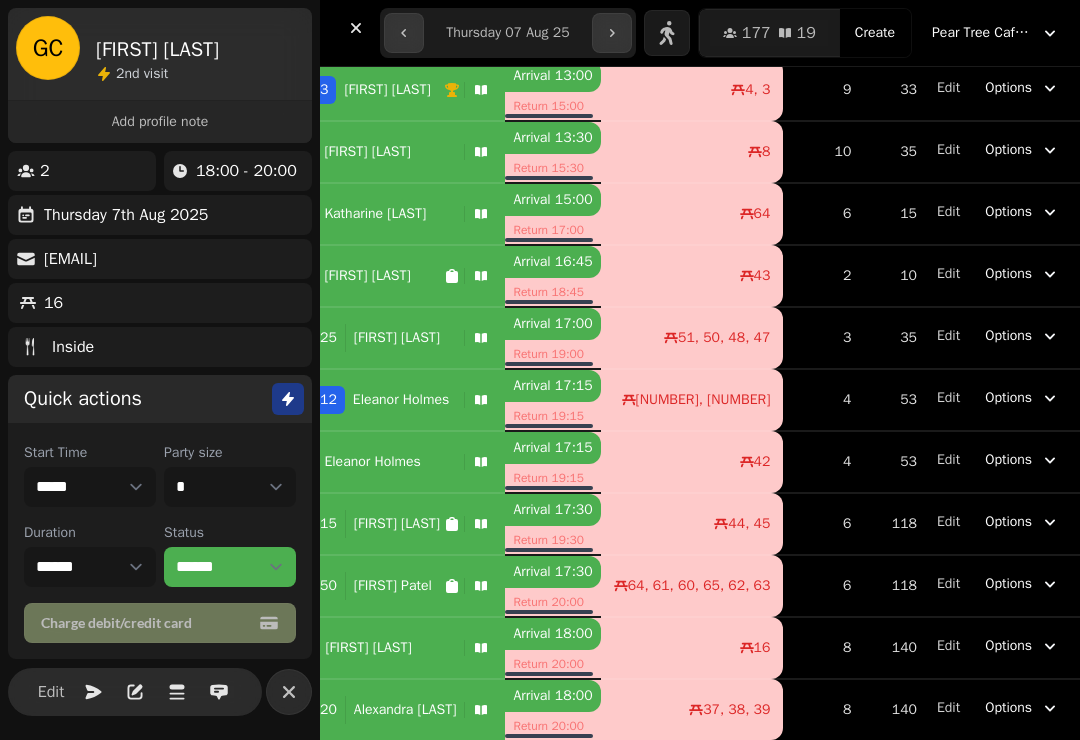click at bounding box center [356, 28] 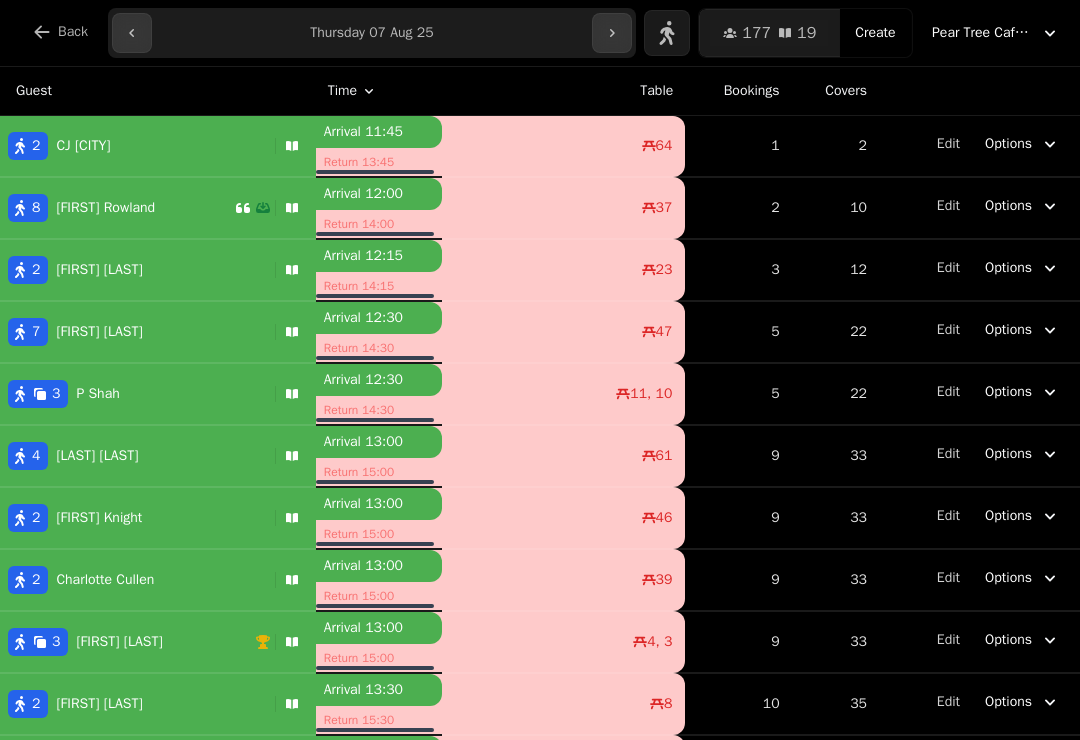 scroll, scrollTop: 0, scrollLeft: 0, axis: both 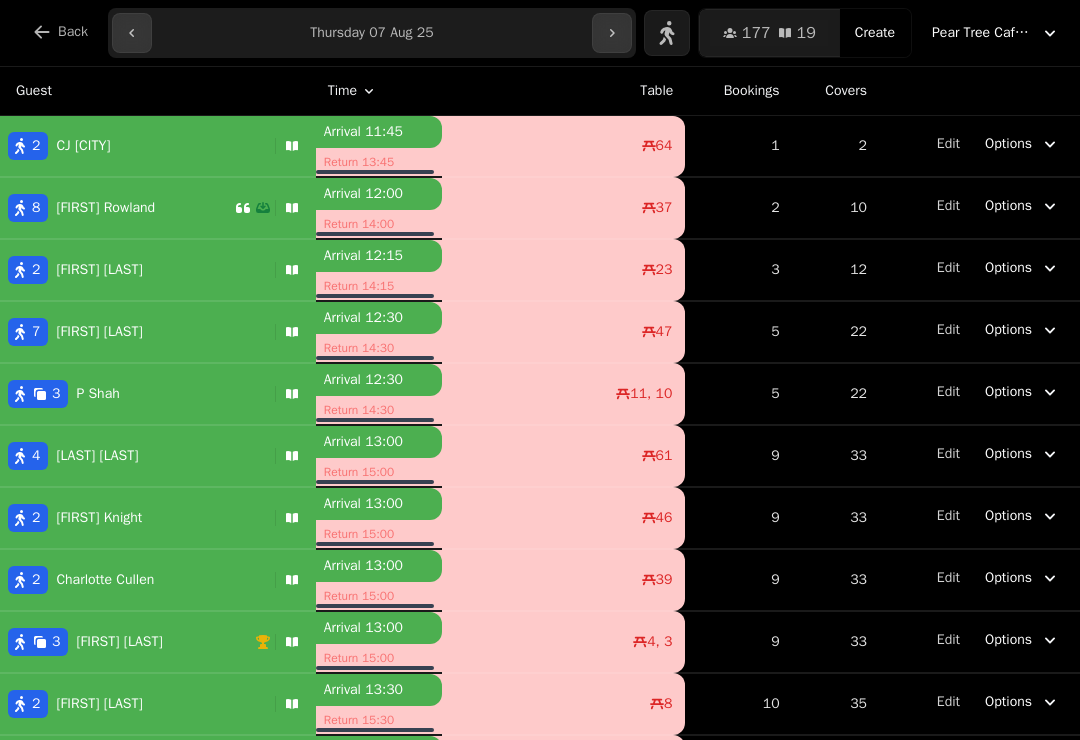 click on "[NUMBER] [FIRST] [LAST]" at bounding box center [117, 208] 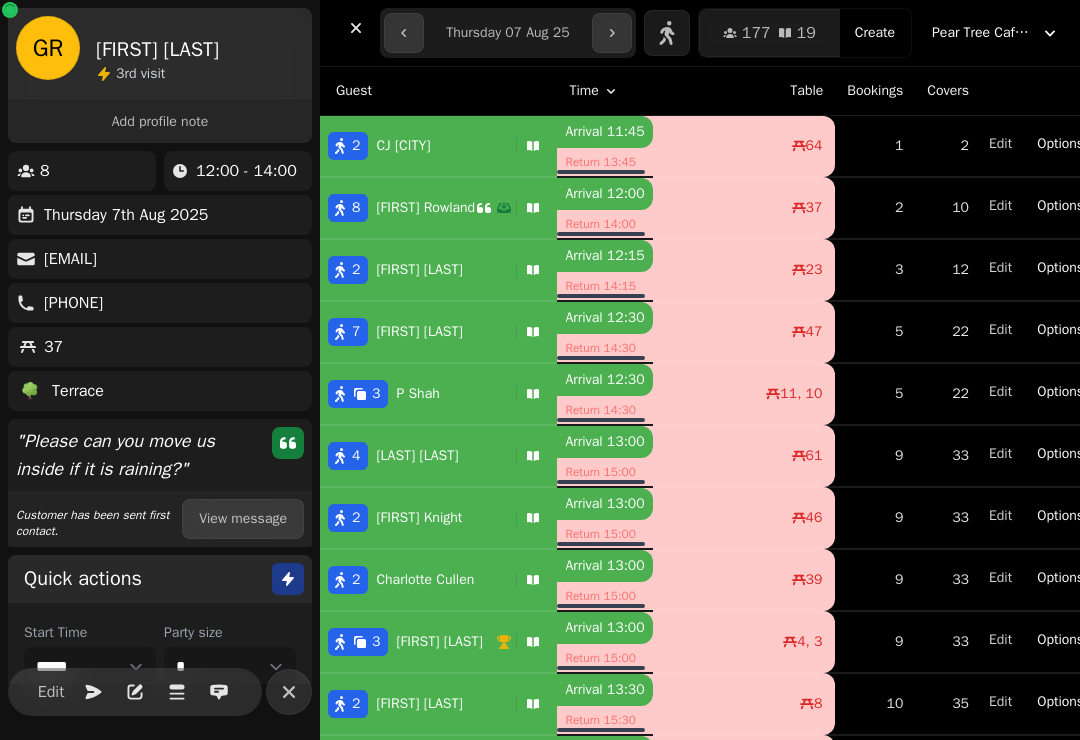 scroll, scrollTop: 0, scrollLeft: 0, axis: both 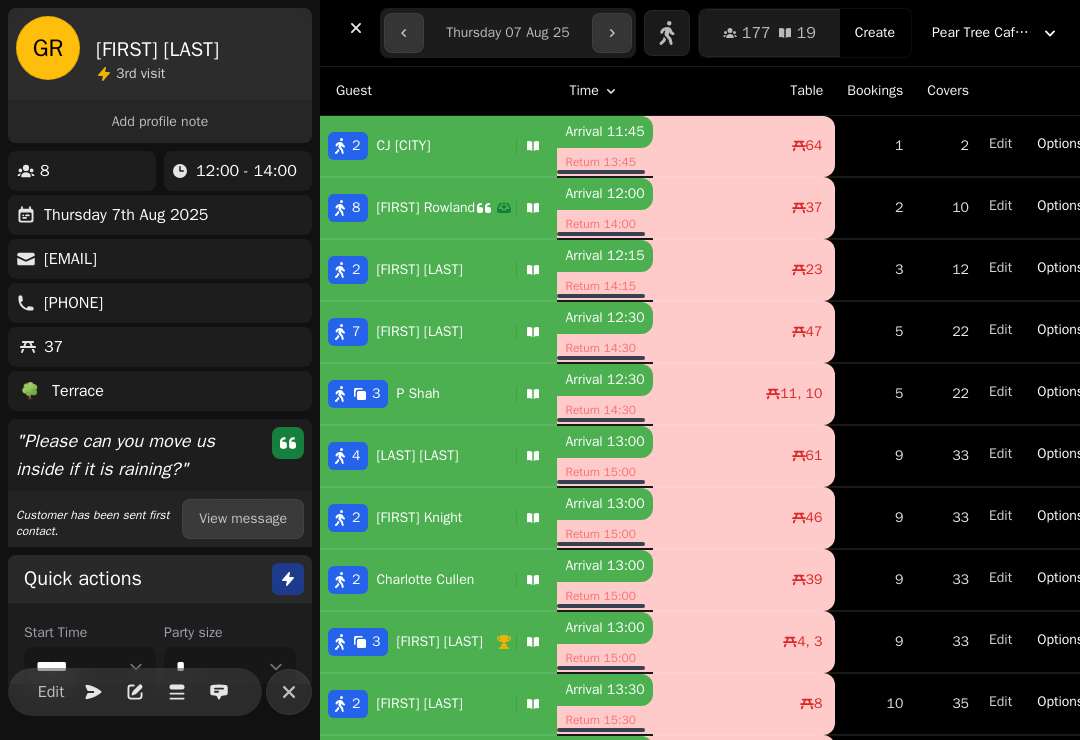 click on "Edit" at bounding box center [51, 692] 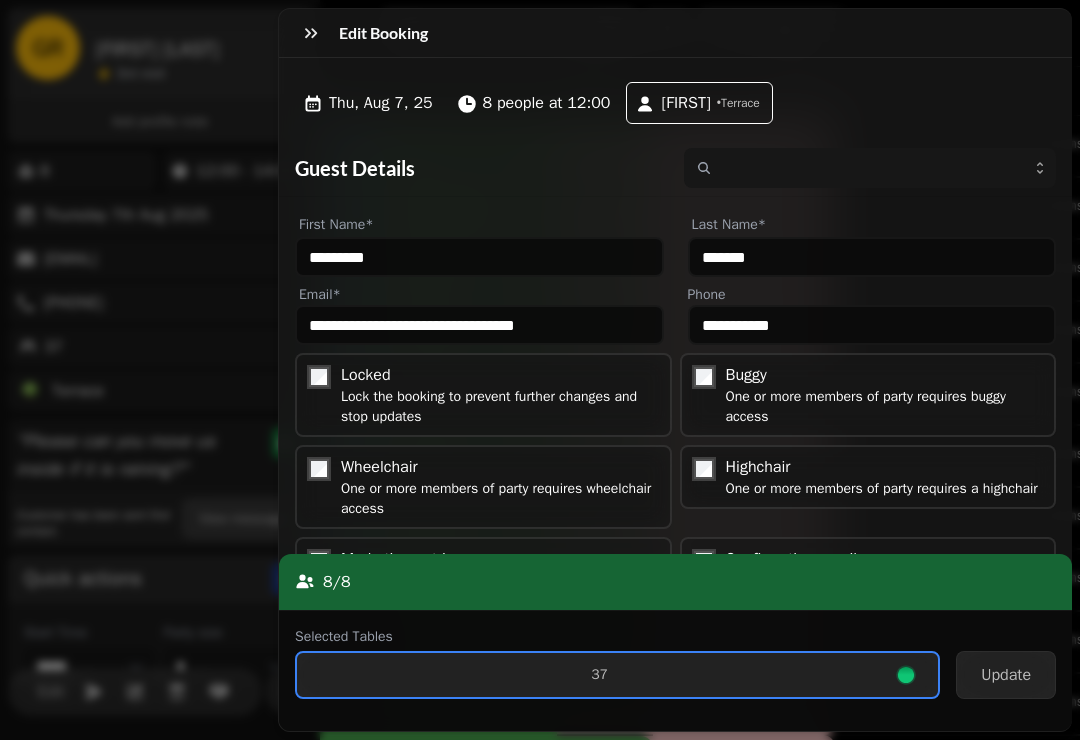 click on "37" at bounding box center [617, 675] 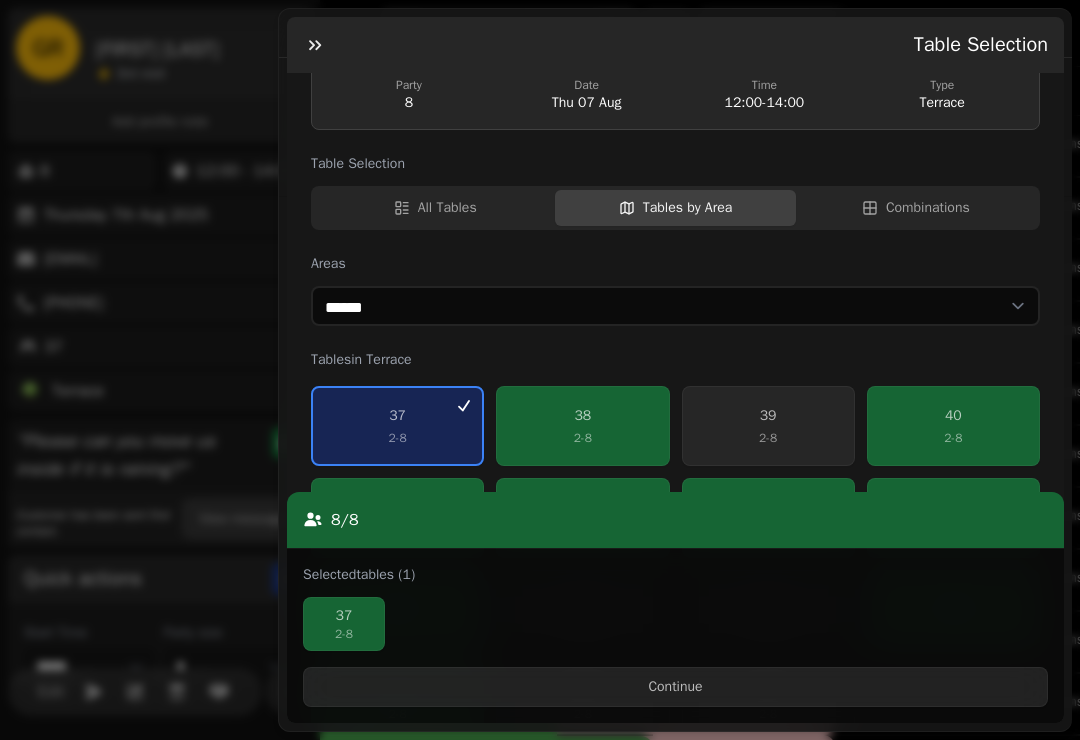 scroll, scrollTop: 161, scrollLeft: 0, axis: vertical 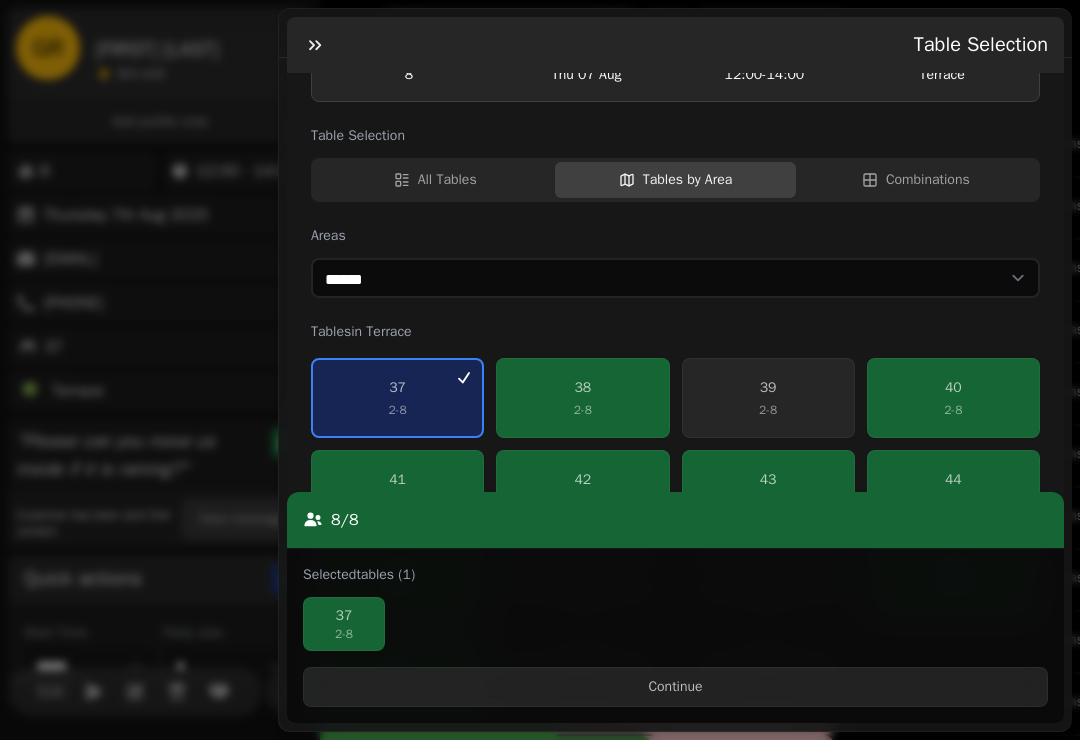 click on "37 2  -  8" at bounding box center (397, 398) 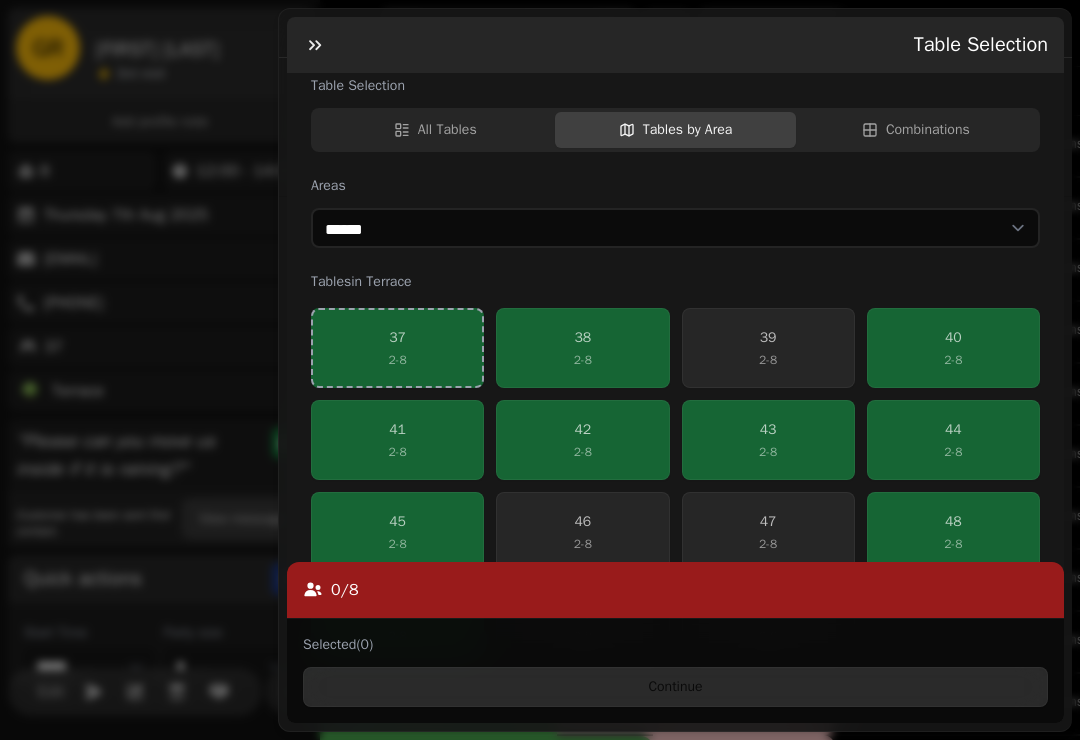 scroll, scrollTop: 212, scrollLeft: 0, axis: vertical 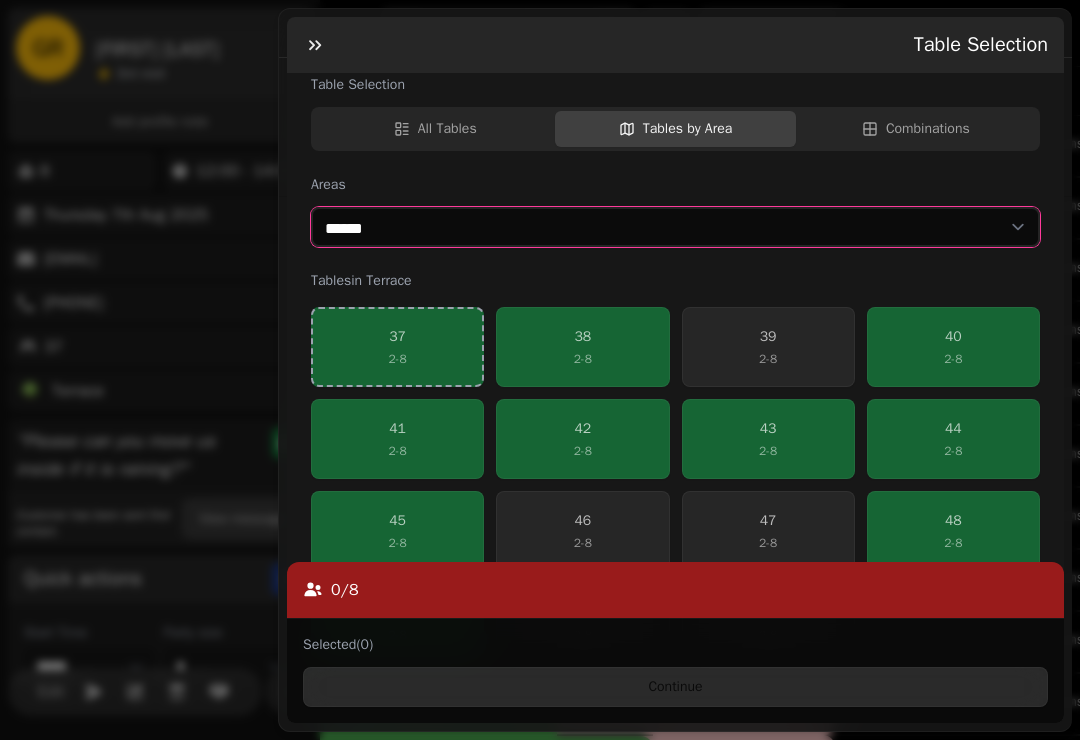 click on "****** ********* *******" at bounding box center (675, 227) 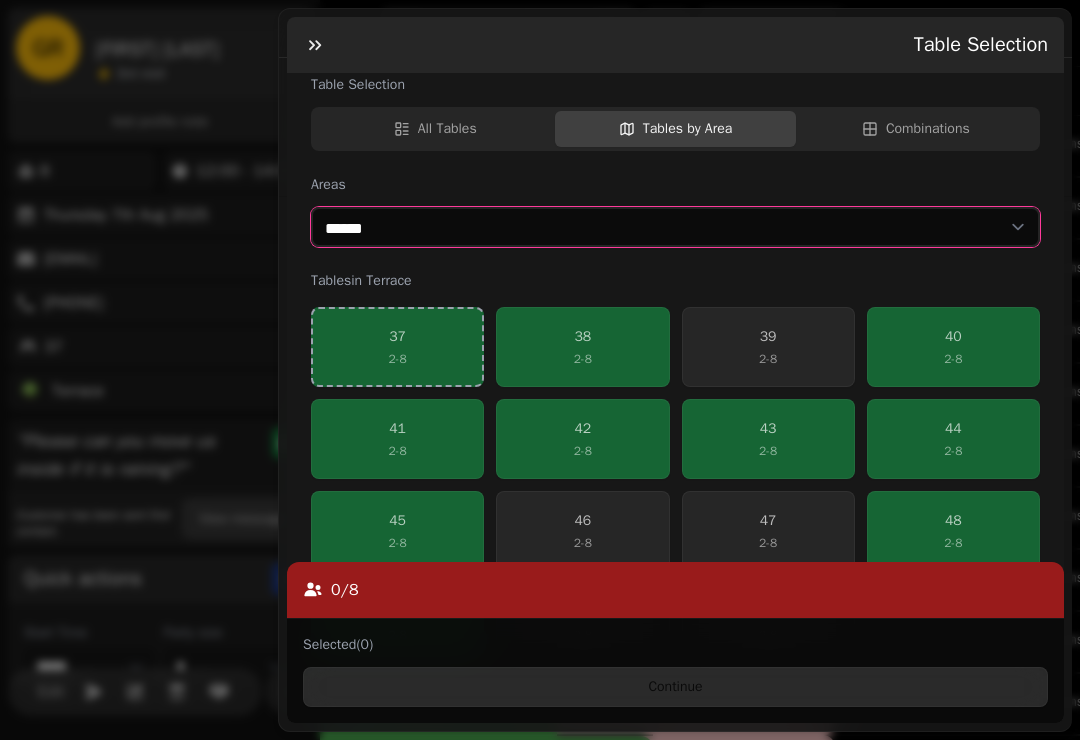 select on "**********" 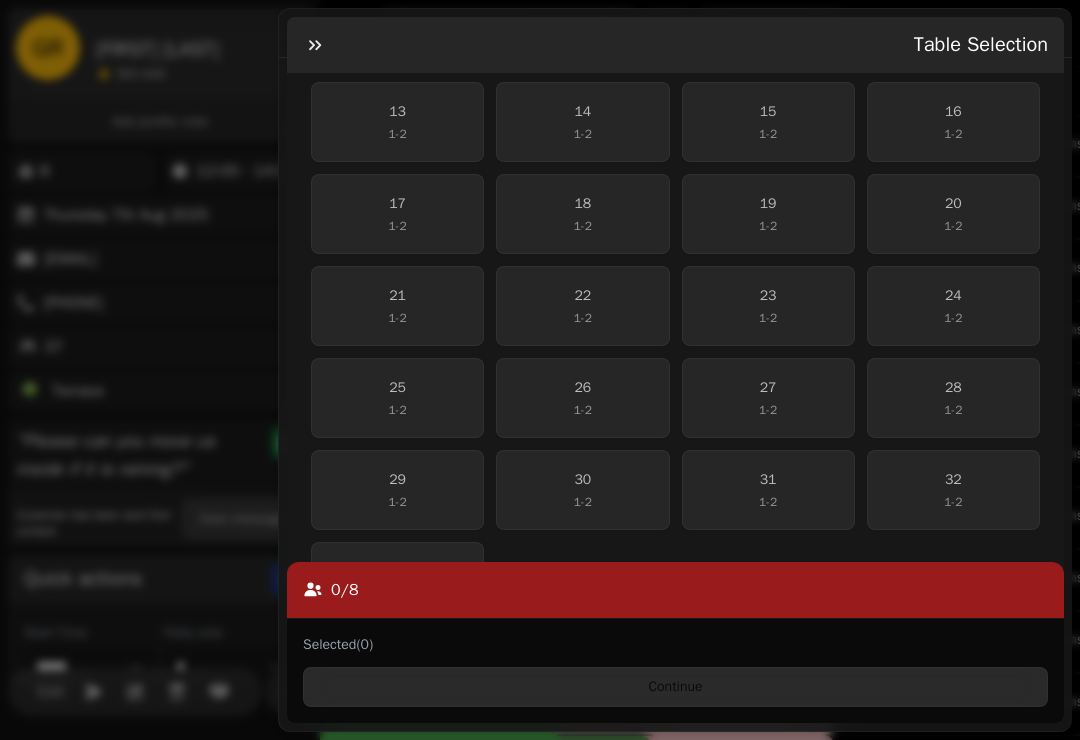 scroll, scrollTop: 714, scrollLeft: 0, axis: vertical 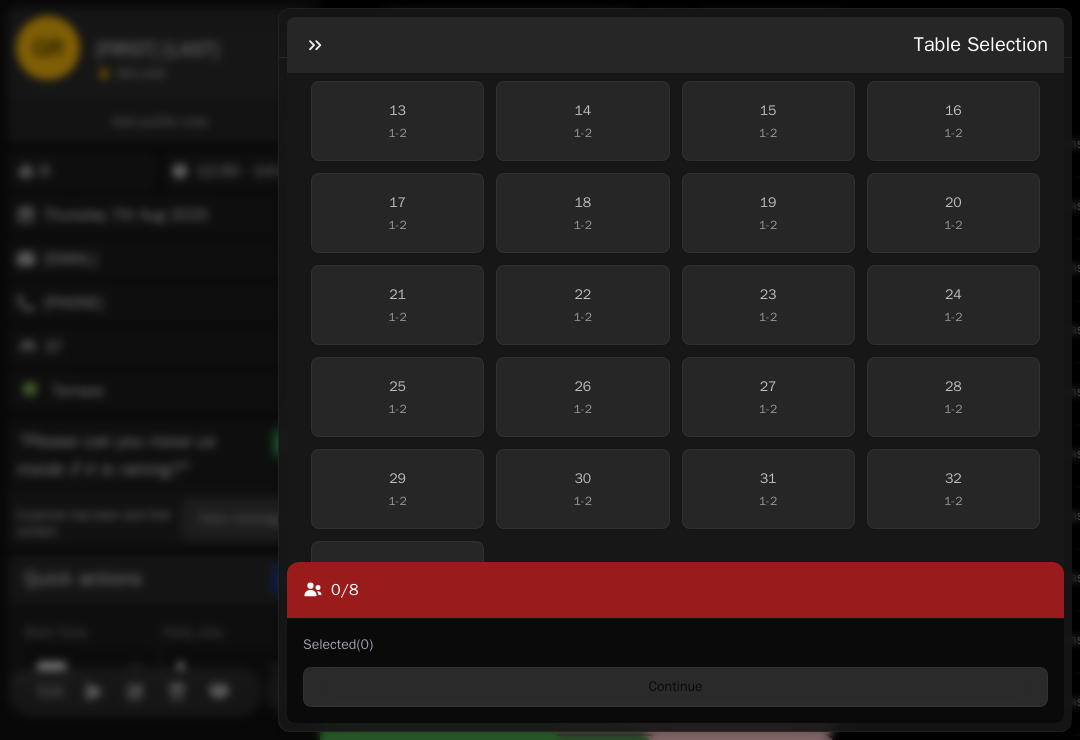 click on "16 1  -  2" at bounding box center (953, 121) 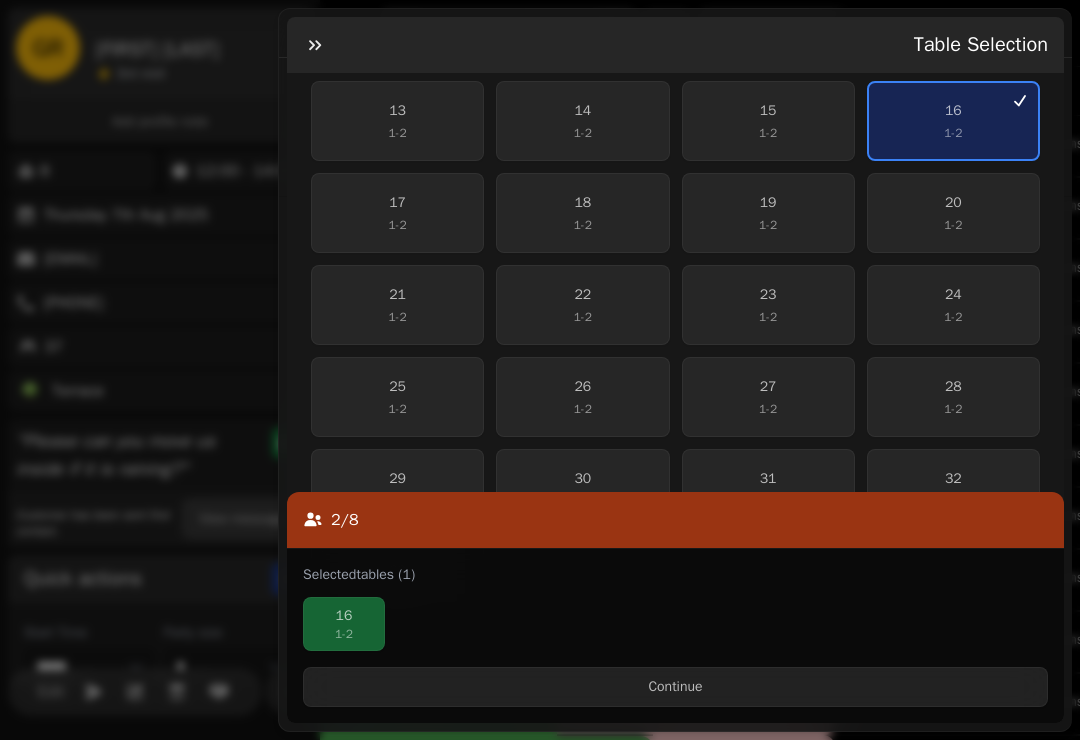 click on "16 1  -  2" at bounding box center [953, 121] 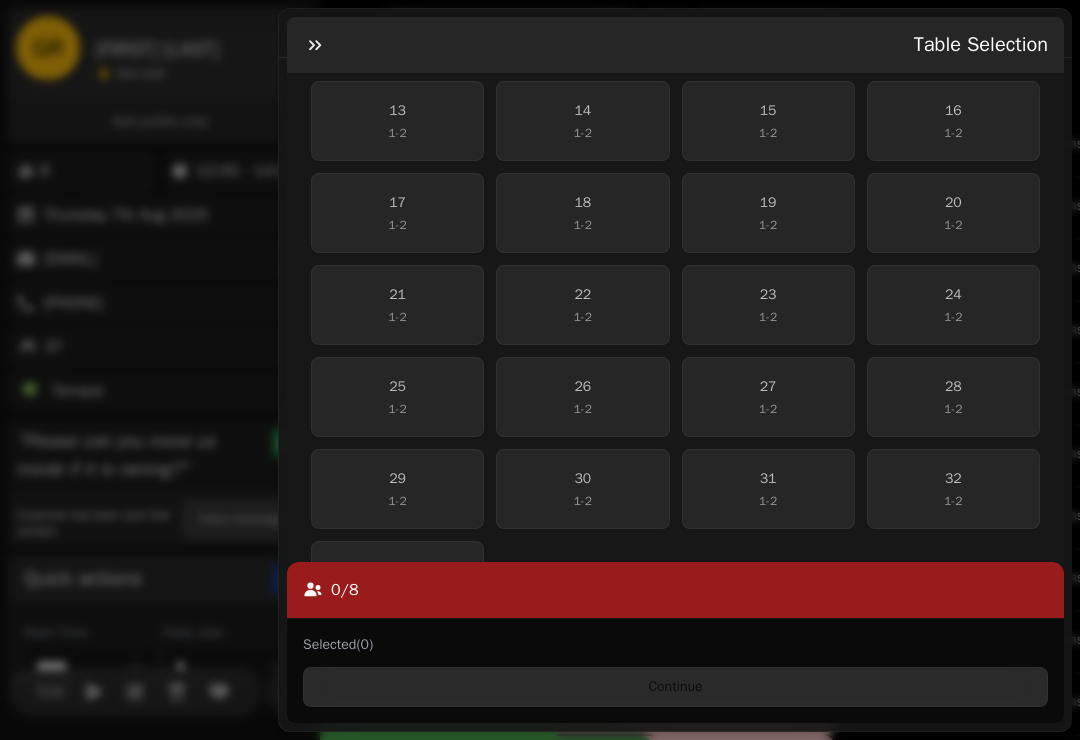 click on "22 1  -  2" at bounding box center [582, 305] 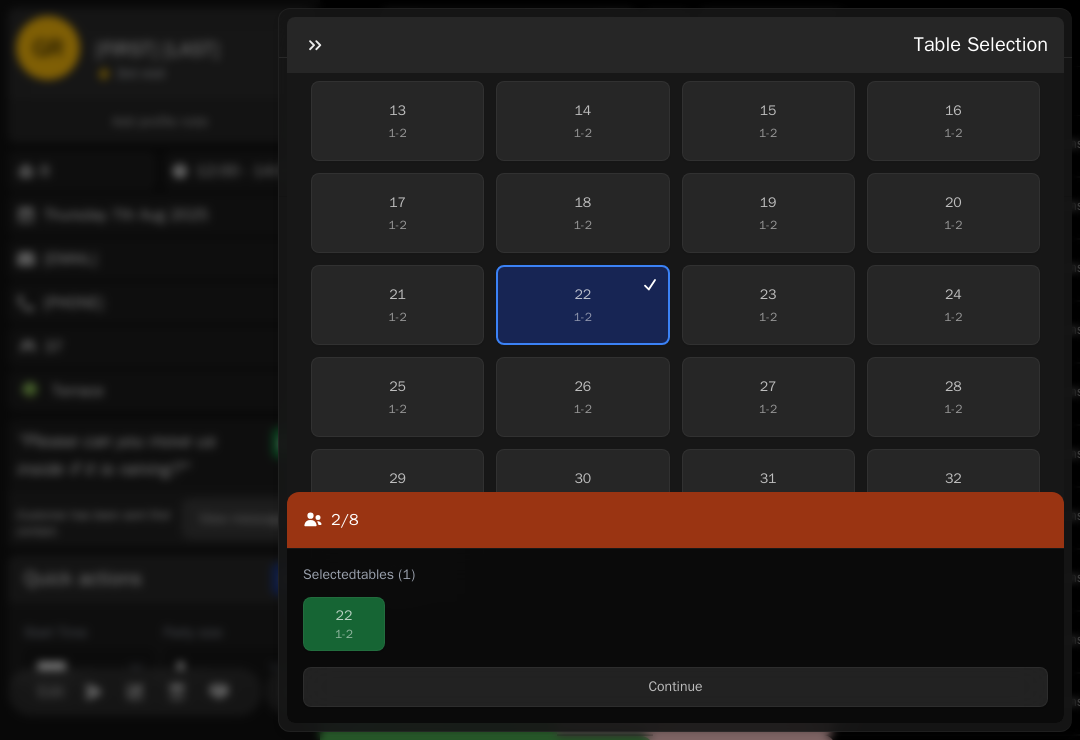 click on "23 1  -  2" at bounding box center (768, 305) 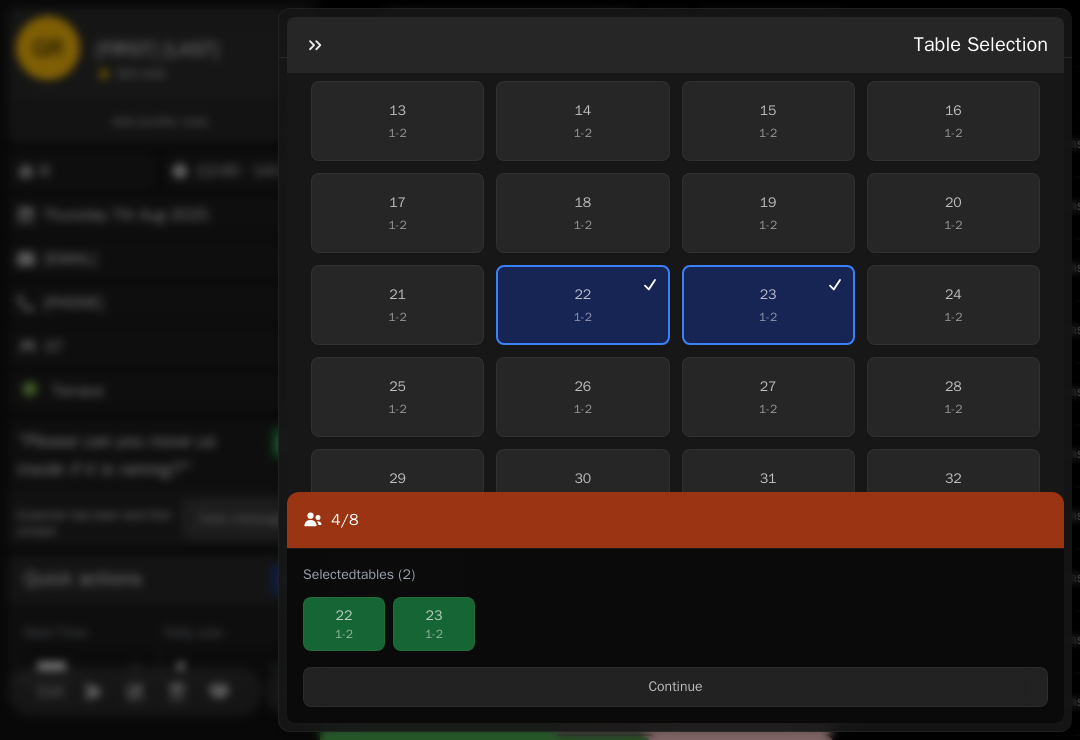 click on "24 1  -  2" at bounding box center (953, 305) 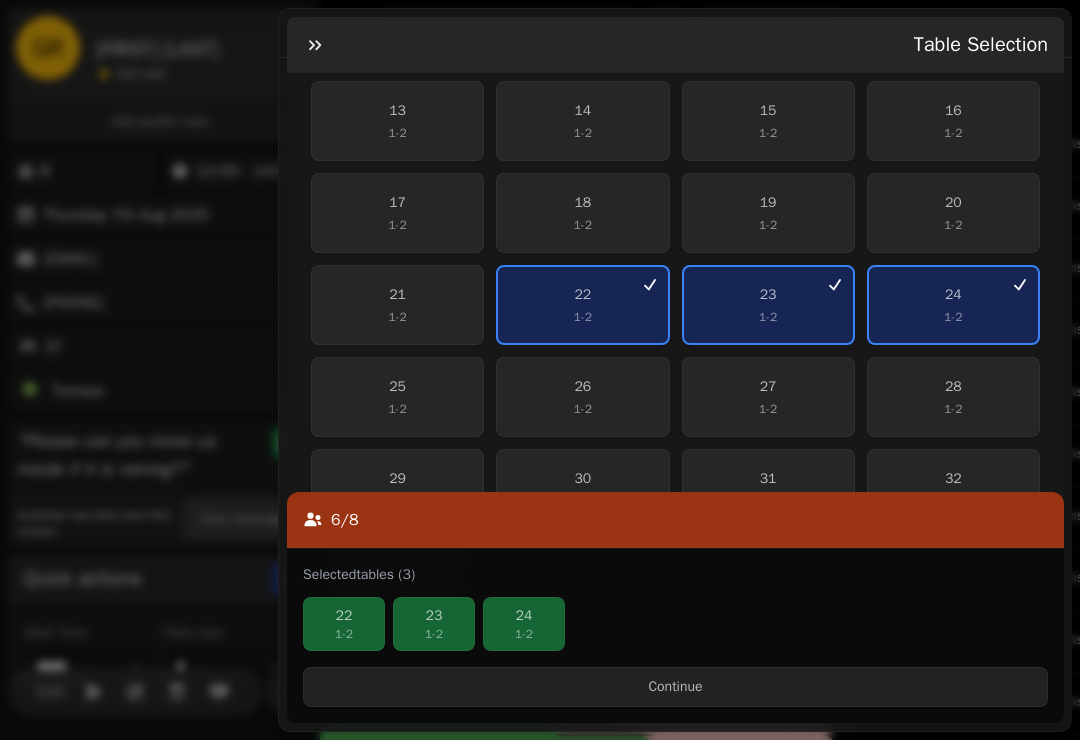 click on "25 1  -  2" at bounding box center (397, 397) 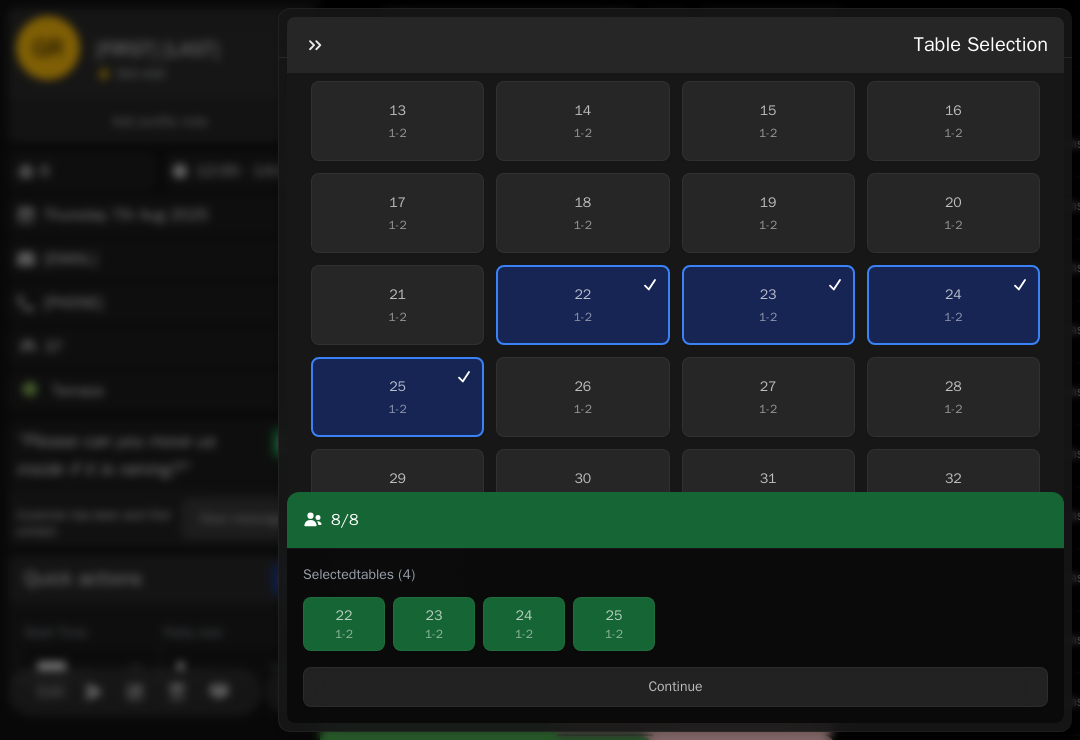click on "Continue" at bounding box center (675, 687) 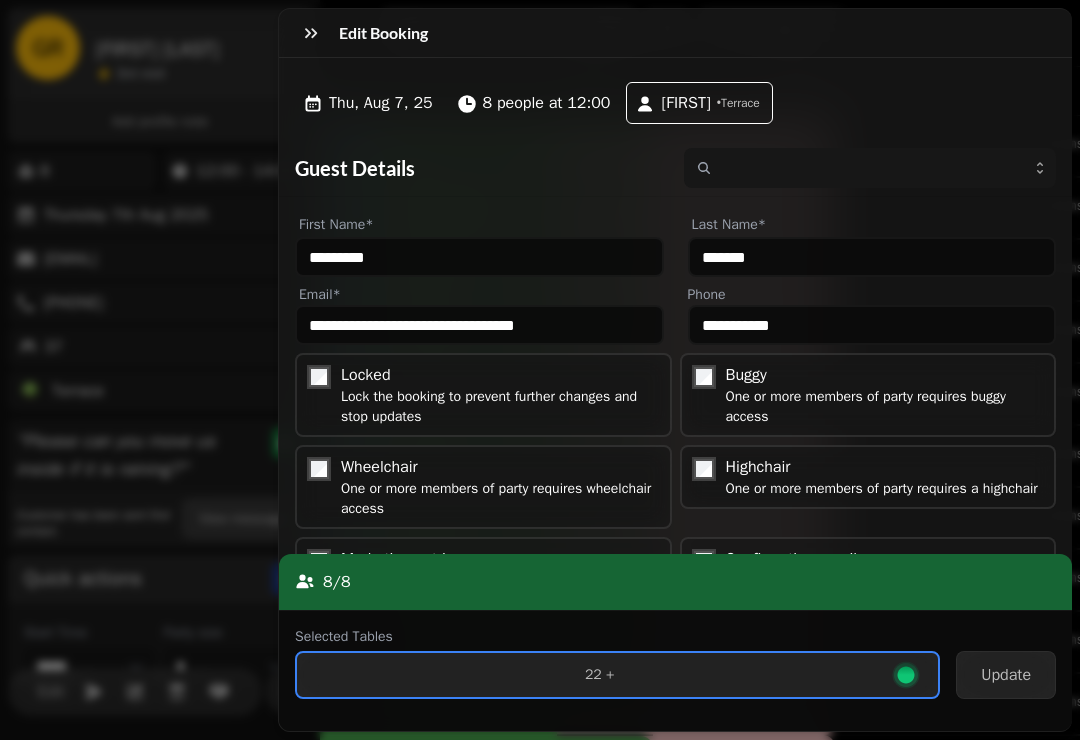 click on "Update" at bounding box center [1006, 675] 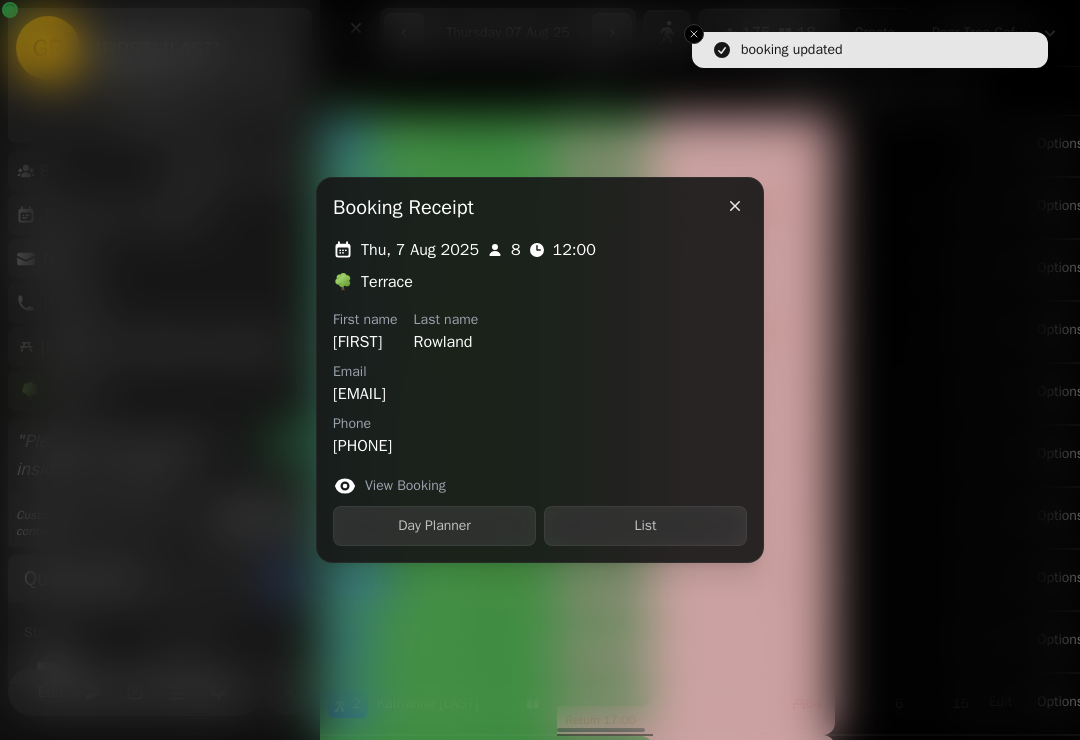 click at bounding box center (540, 370) 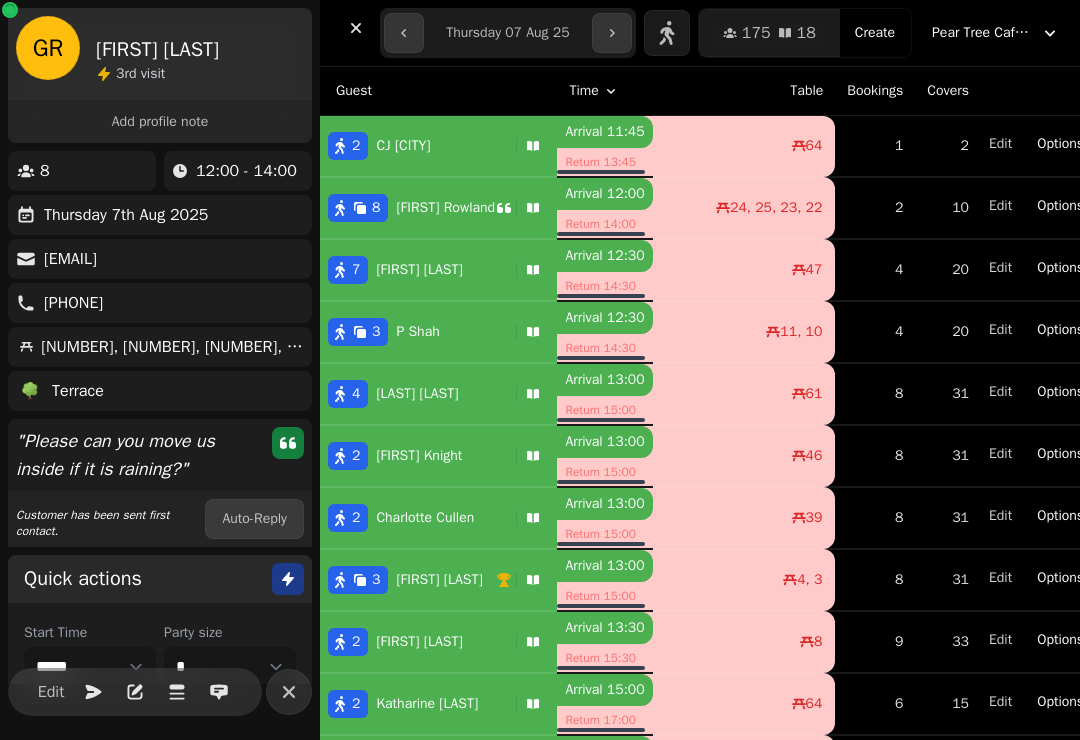 scroll, scrollTop: 0, scrollLeft: 0, axis: both 